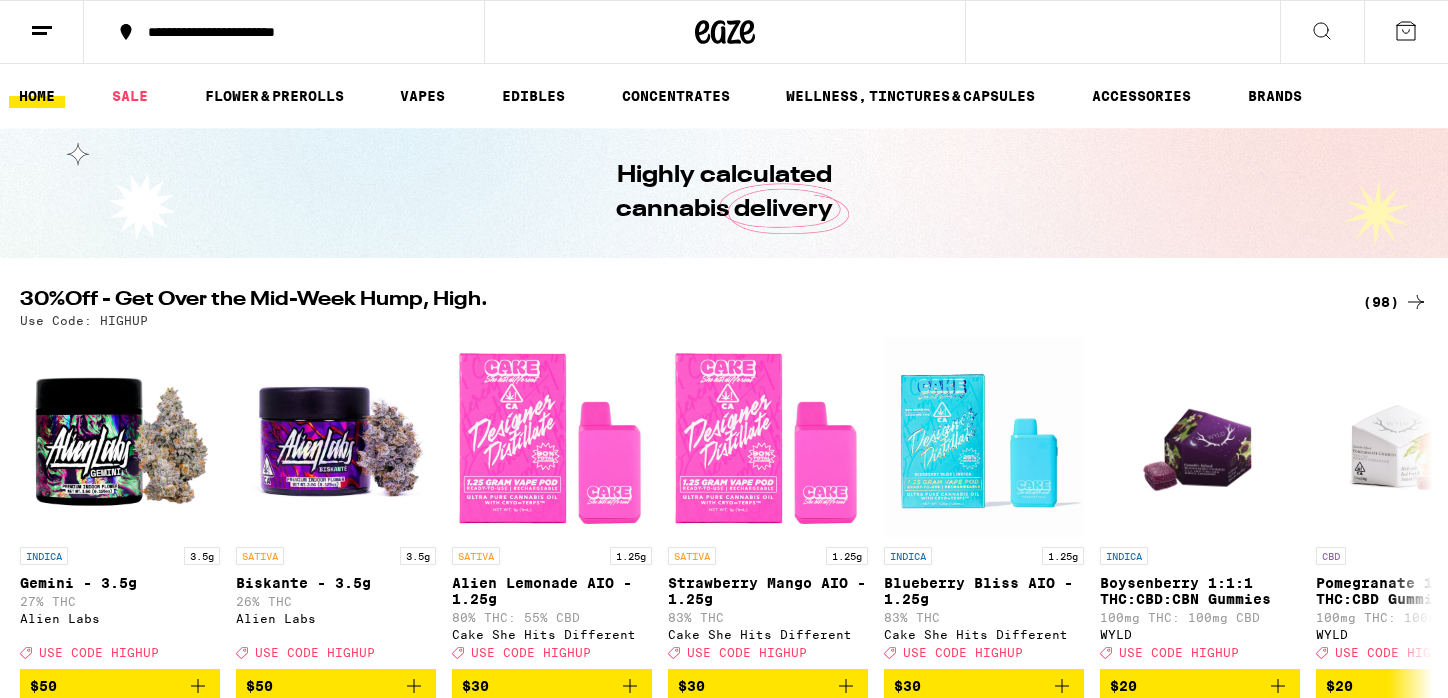 scroll, scrollTop: 0, scrollLeft: 0, axis: both 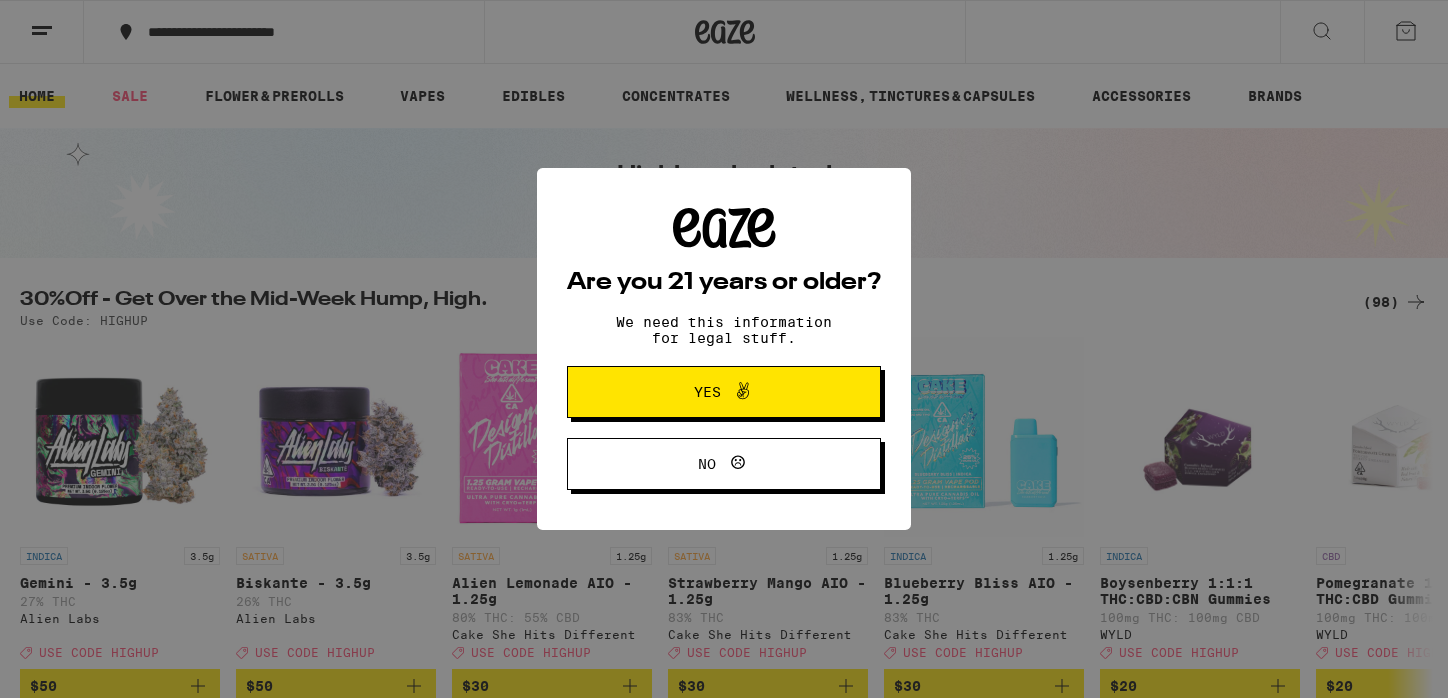 click 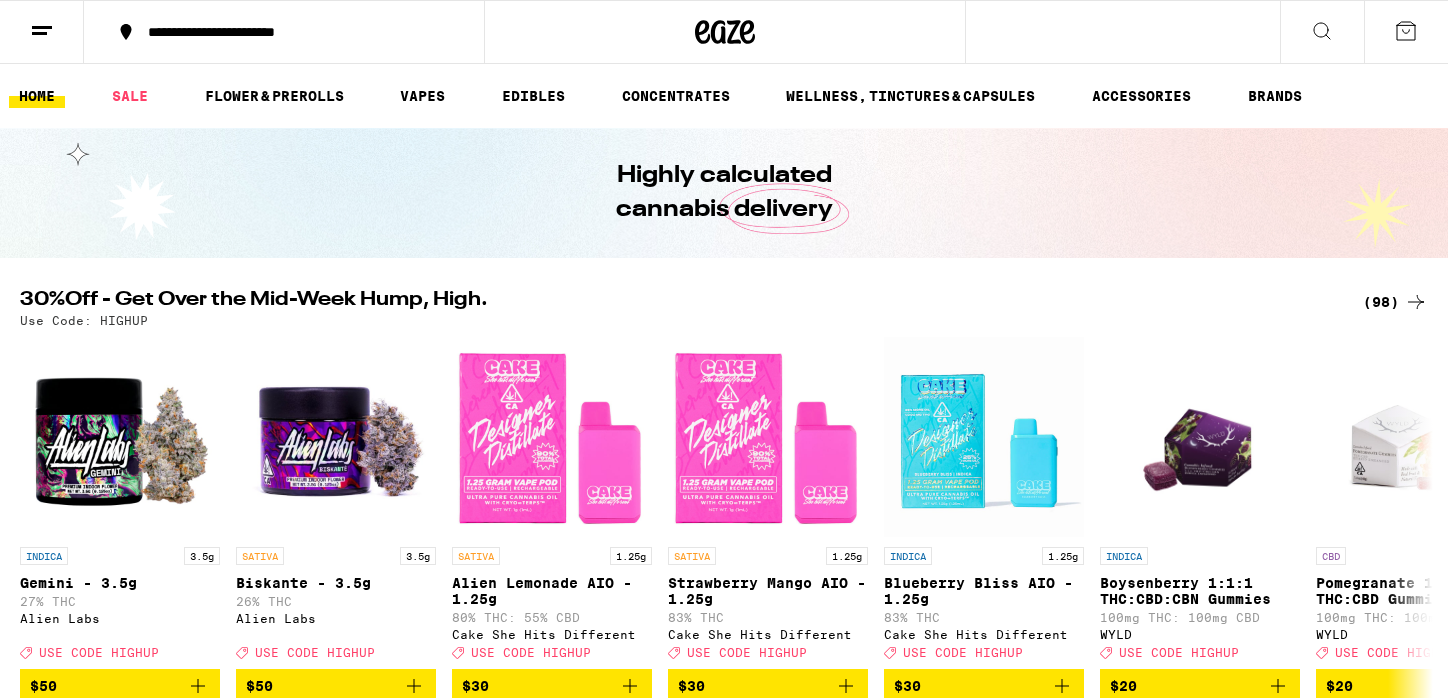 click 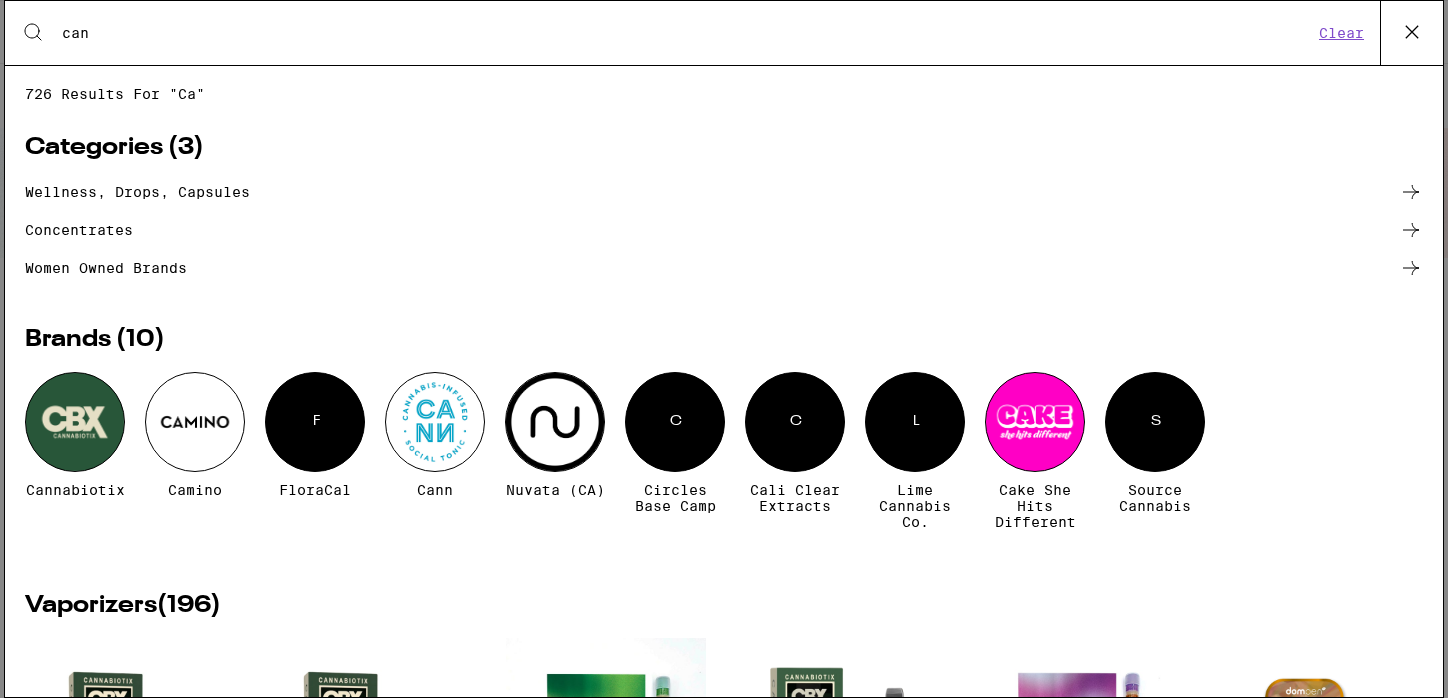scroll, scrollTop: 0, scrollLeft: 0, axis: both 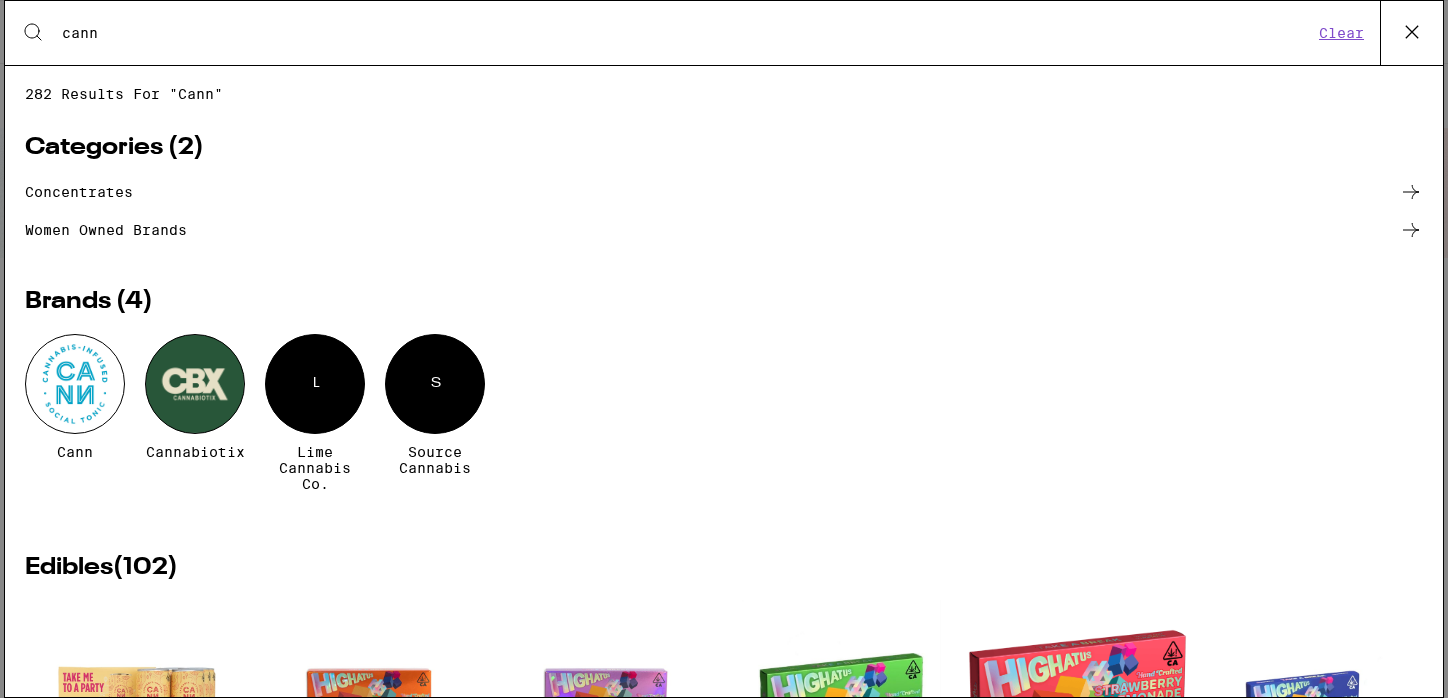 type on "cann" 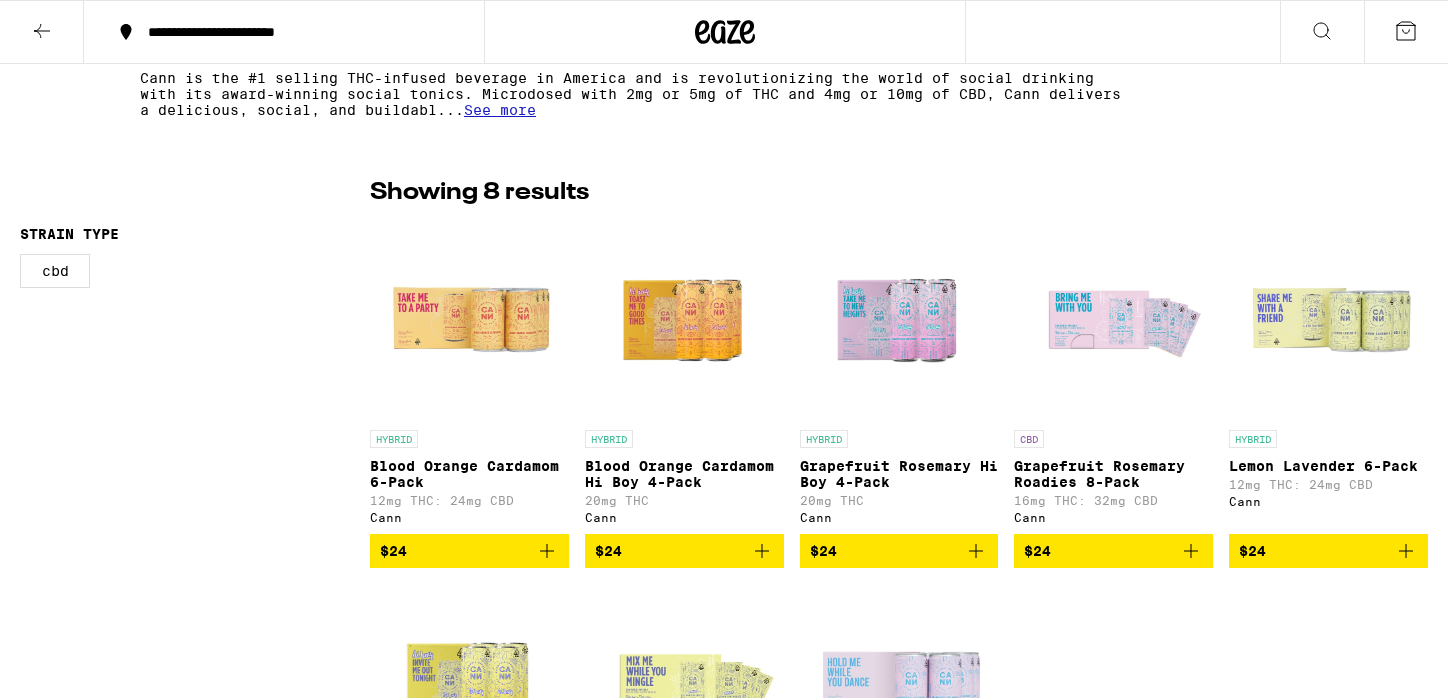 scroll, scrollTop: 450, scrollLeft: 0, axis: vertical 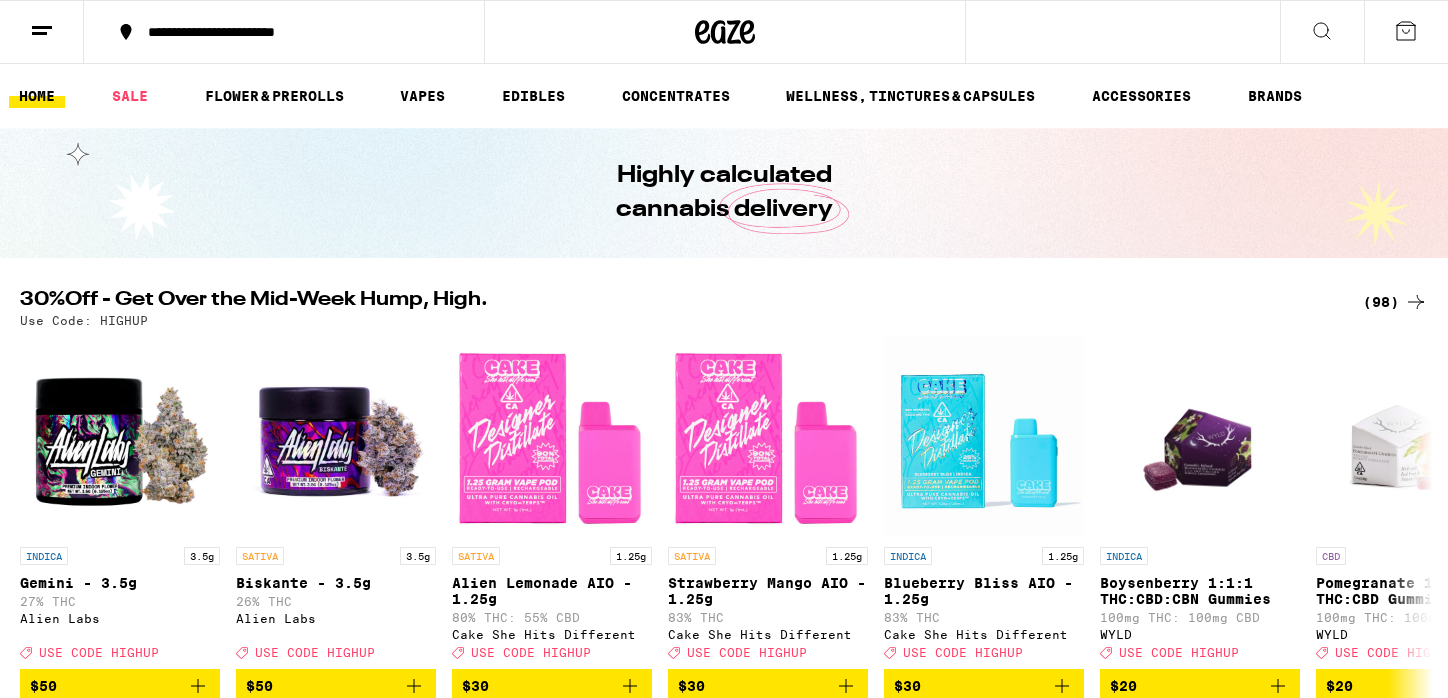 click 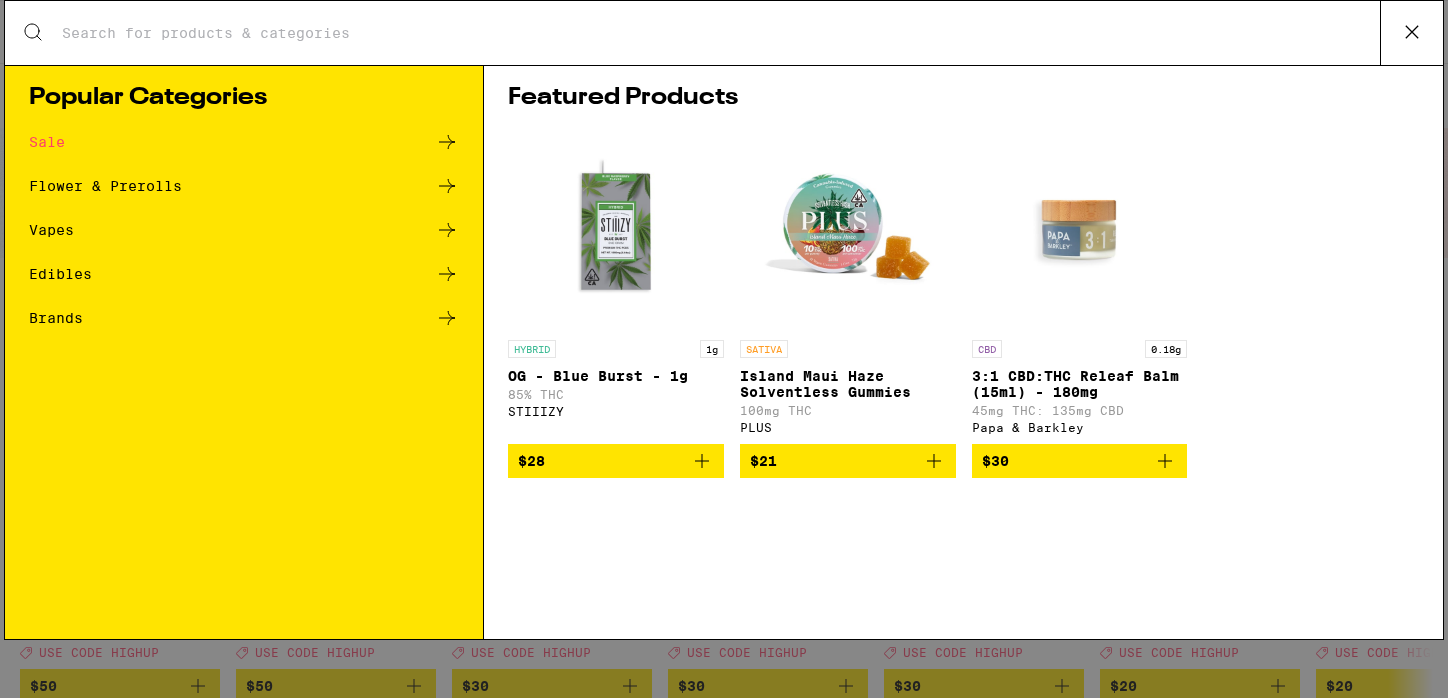 click on "Search for Products" at bounding box center [720, 33] 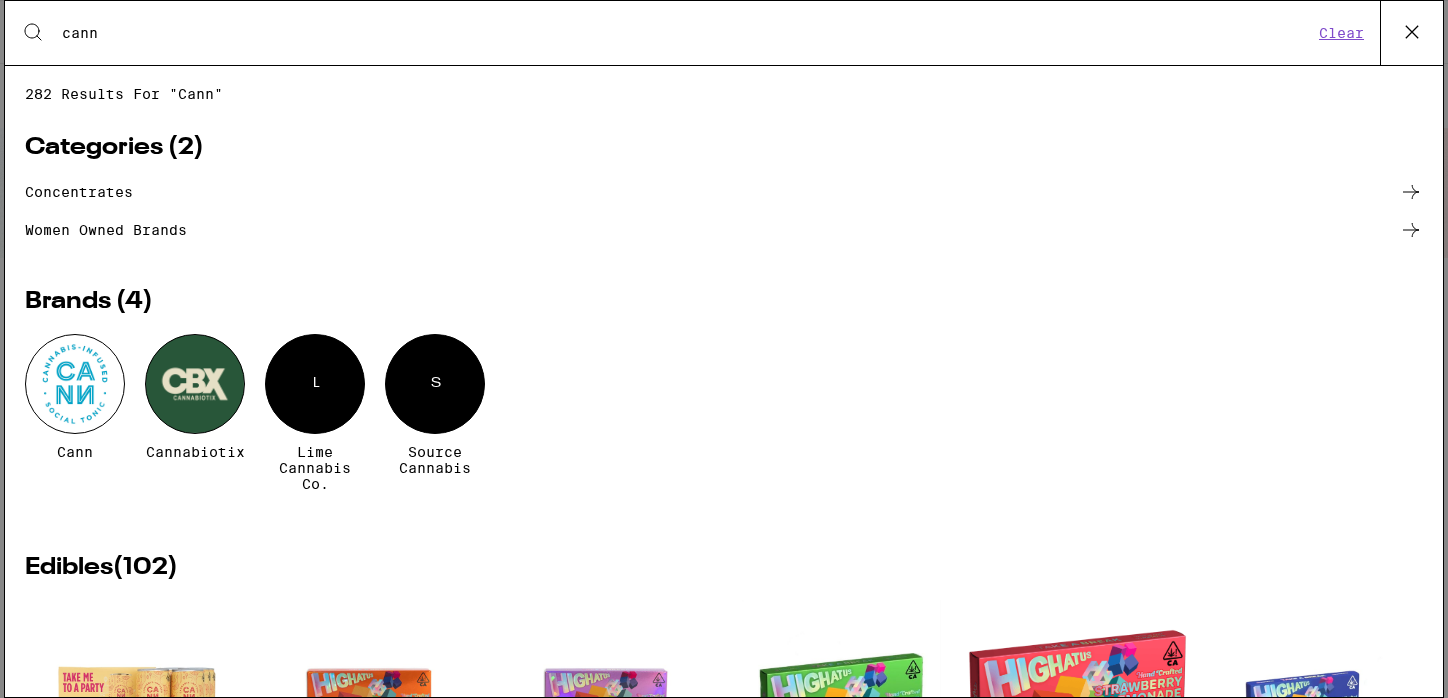 type on "cann" 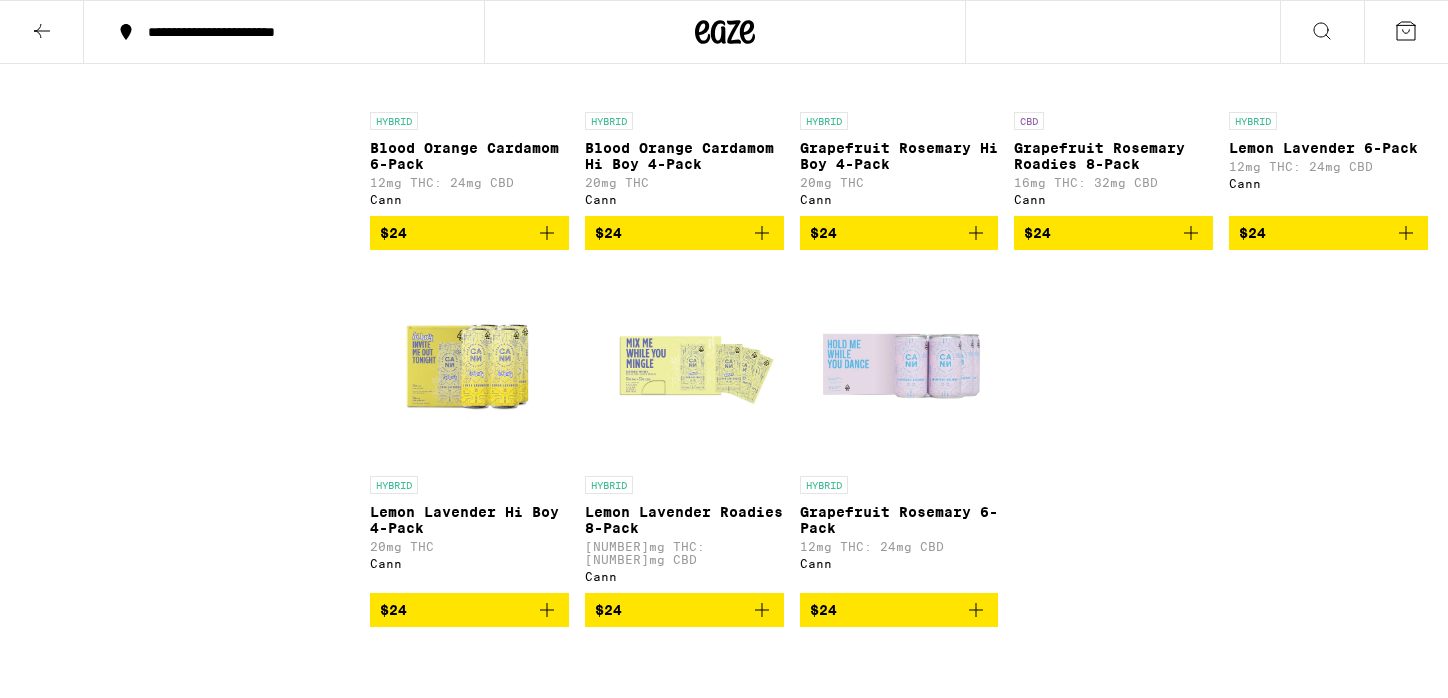 scroll, scrollTop: 745, scrollLeft: 0, axis: vertical 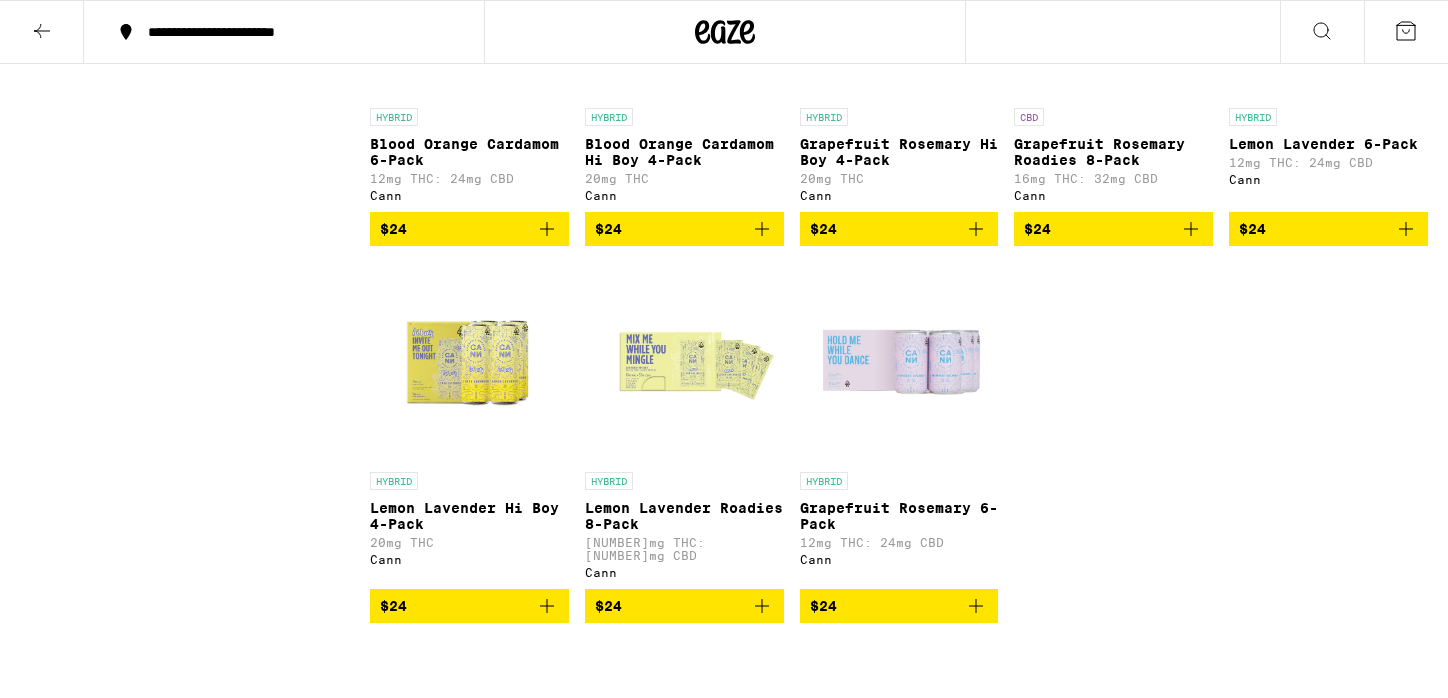 click on "$24" at bounding box center (684, 606) 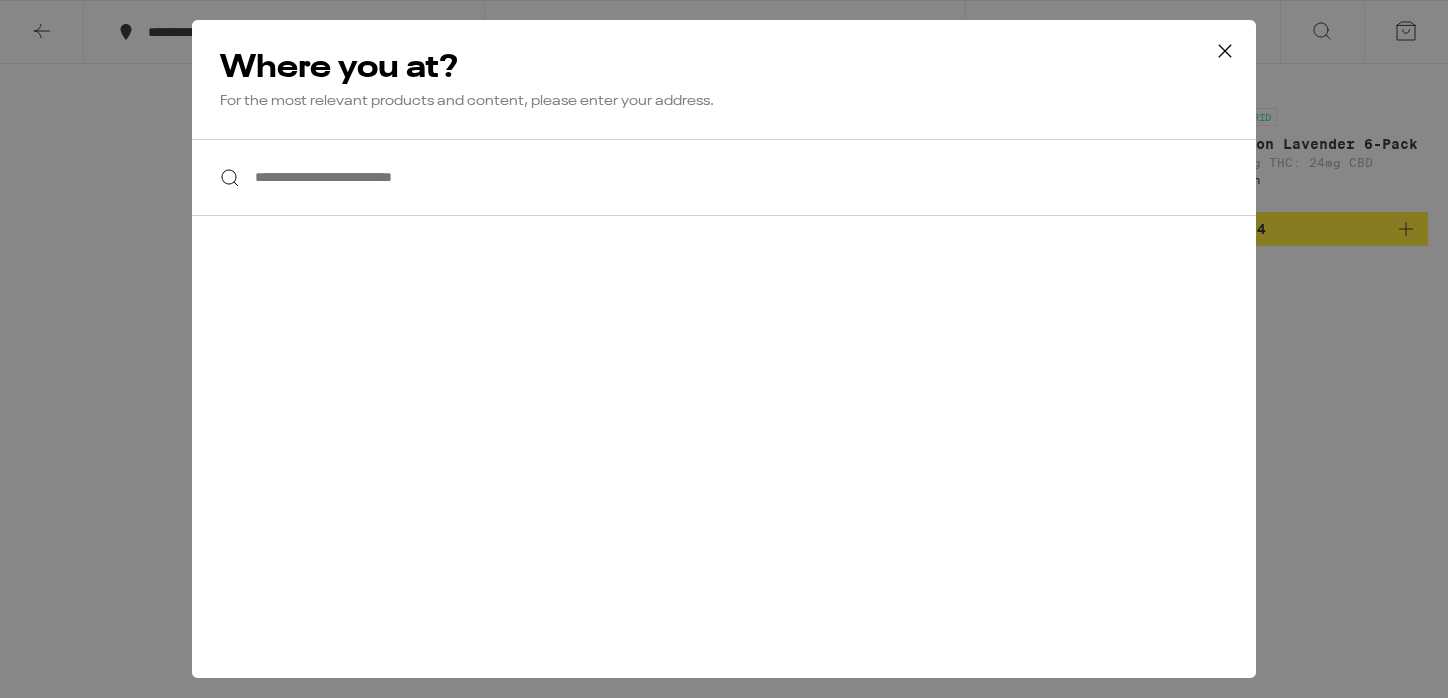 click on "**********" at bounding box center [724, 177] 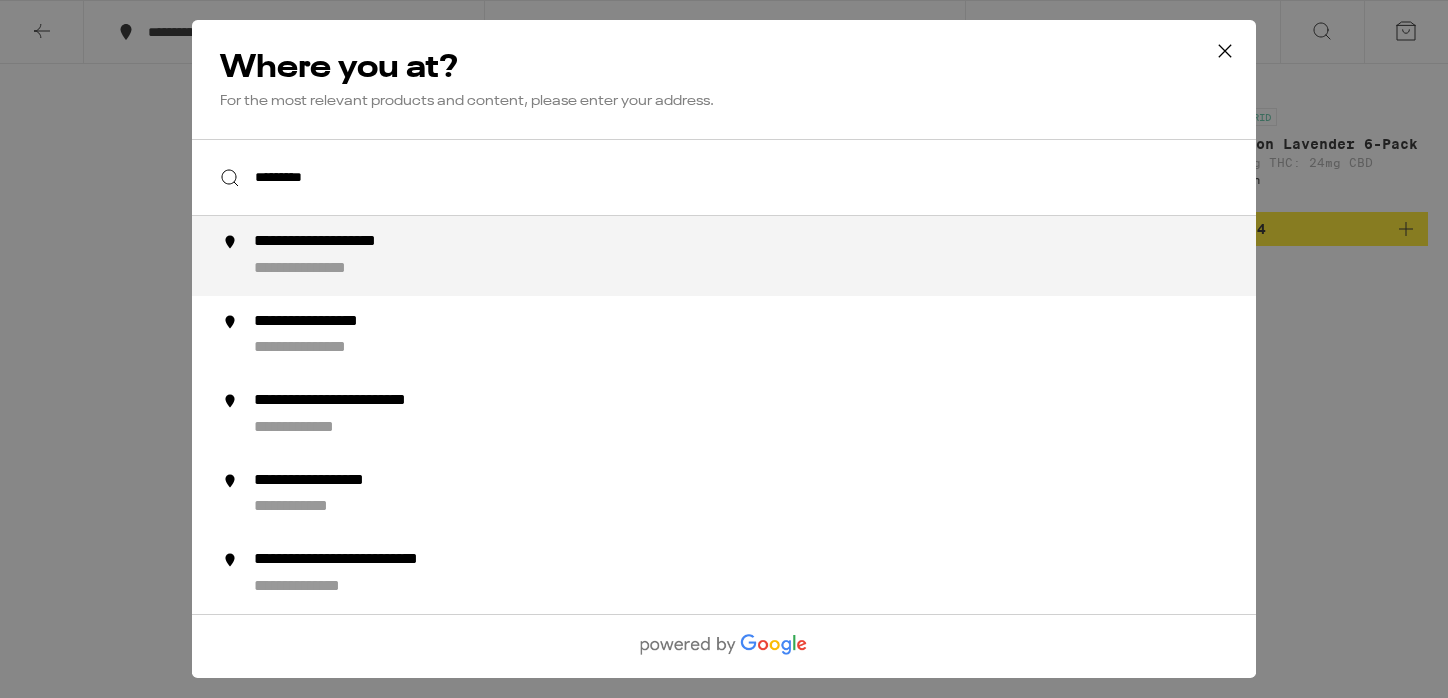 click on "**********" at bounding box center [764, 256] 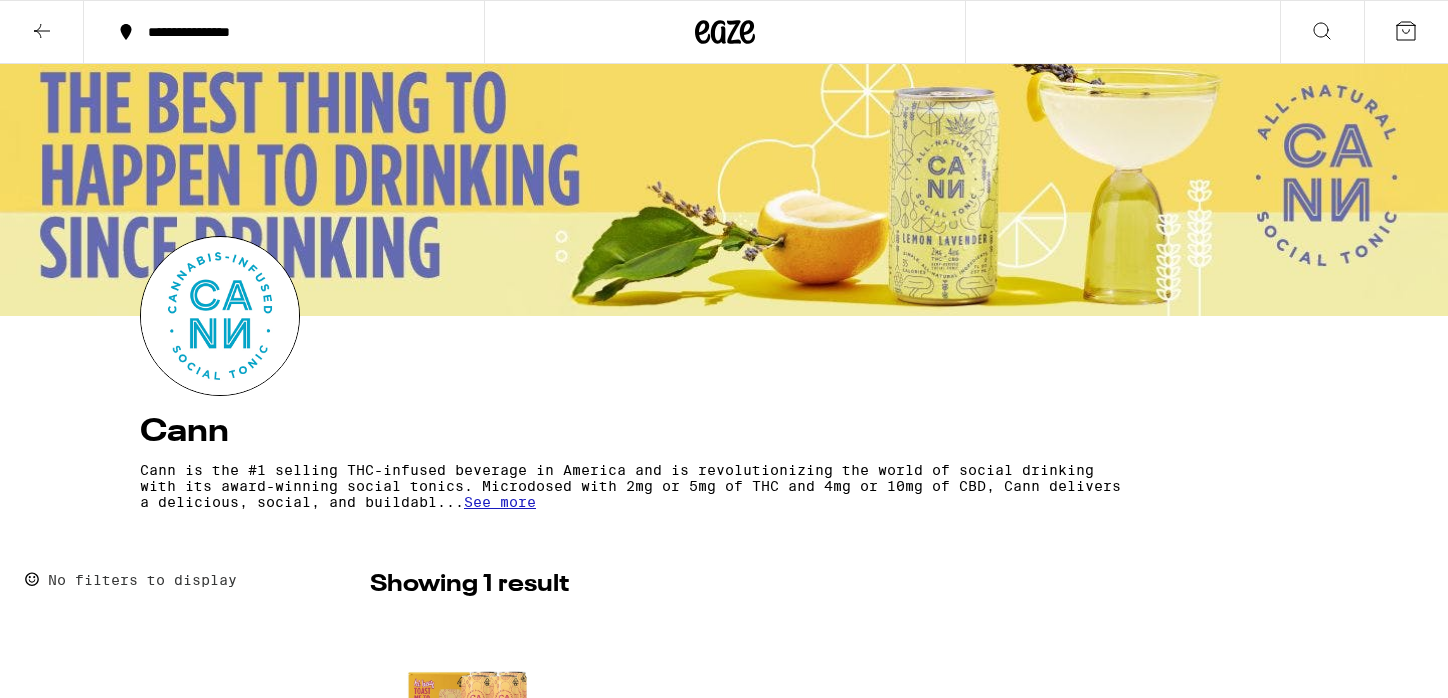 scroll, scrollTop: 0, scrollLeft: 0, axis: both 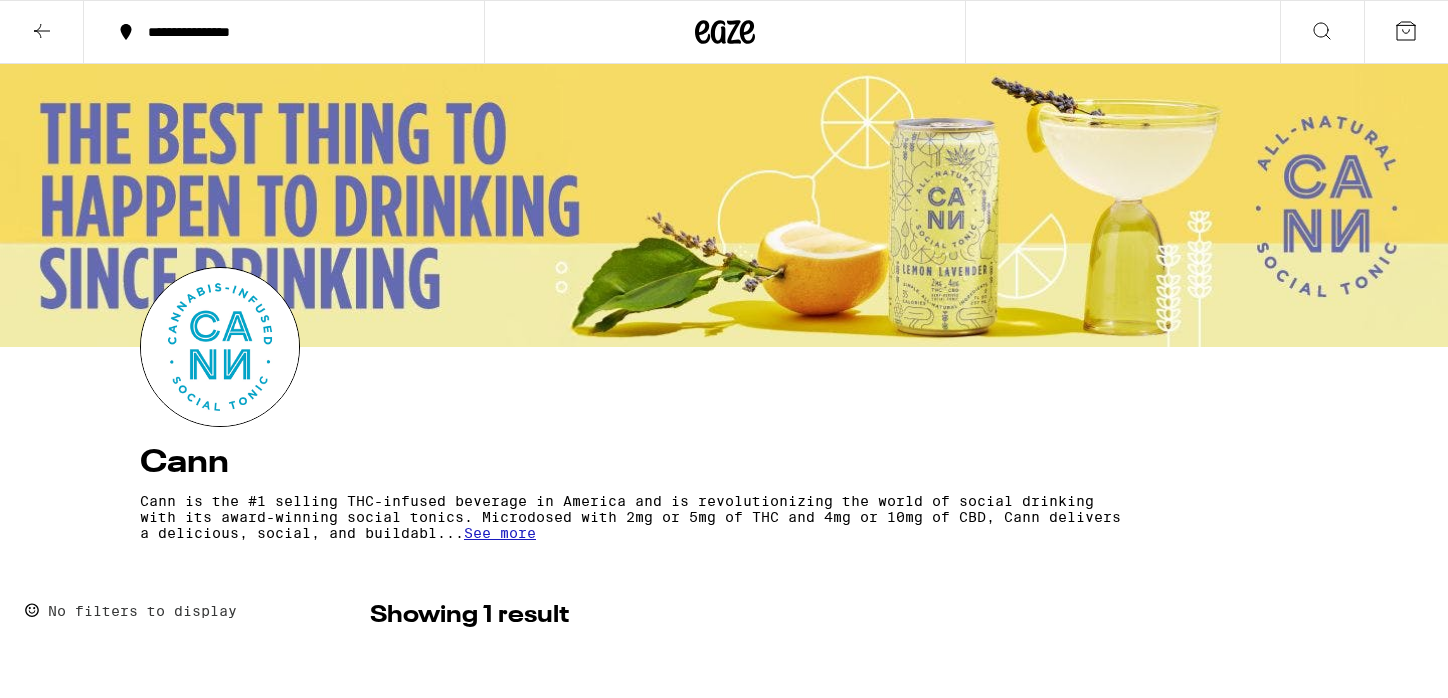 click 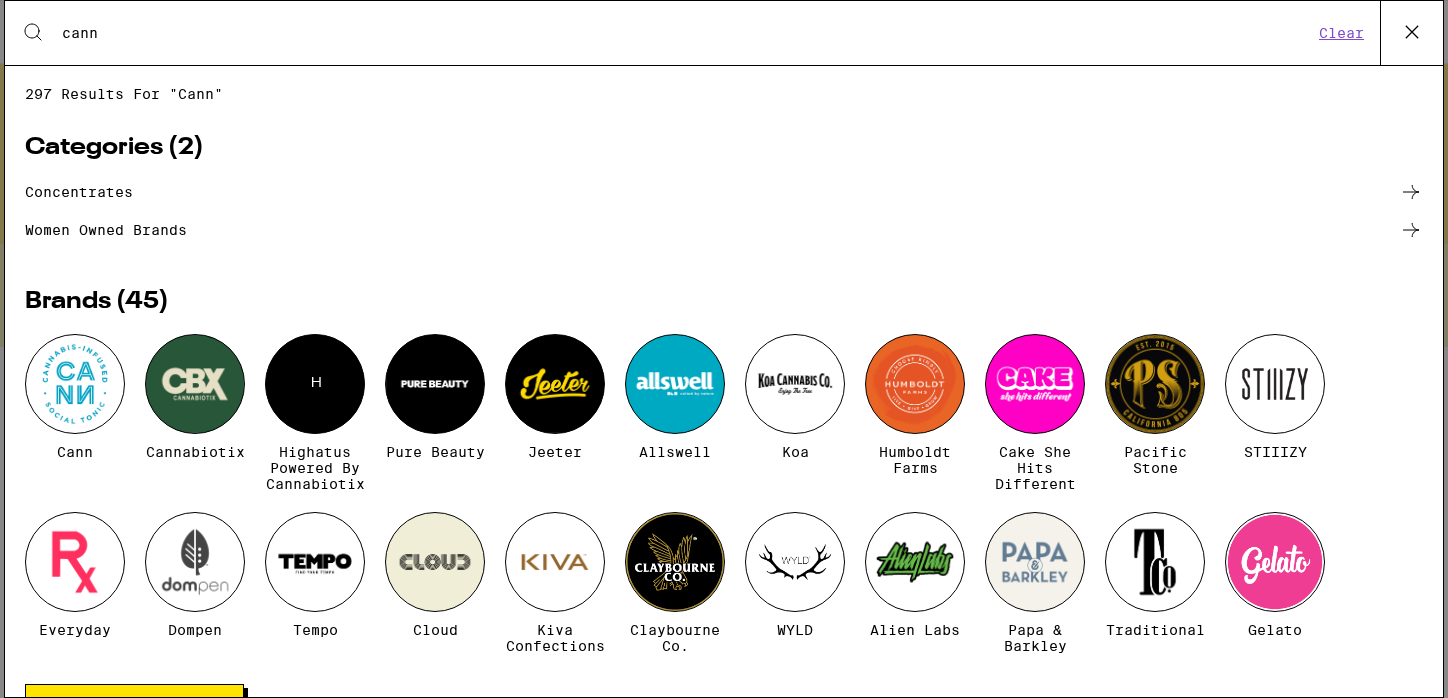 type on "cann" 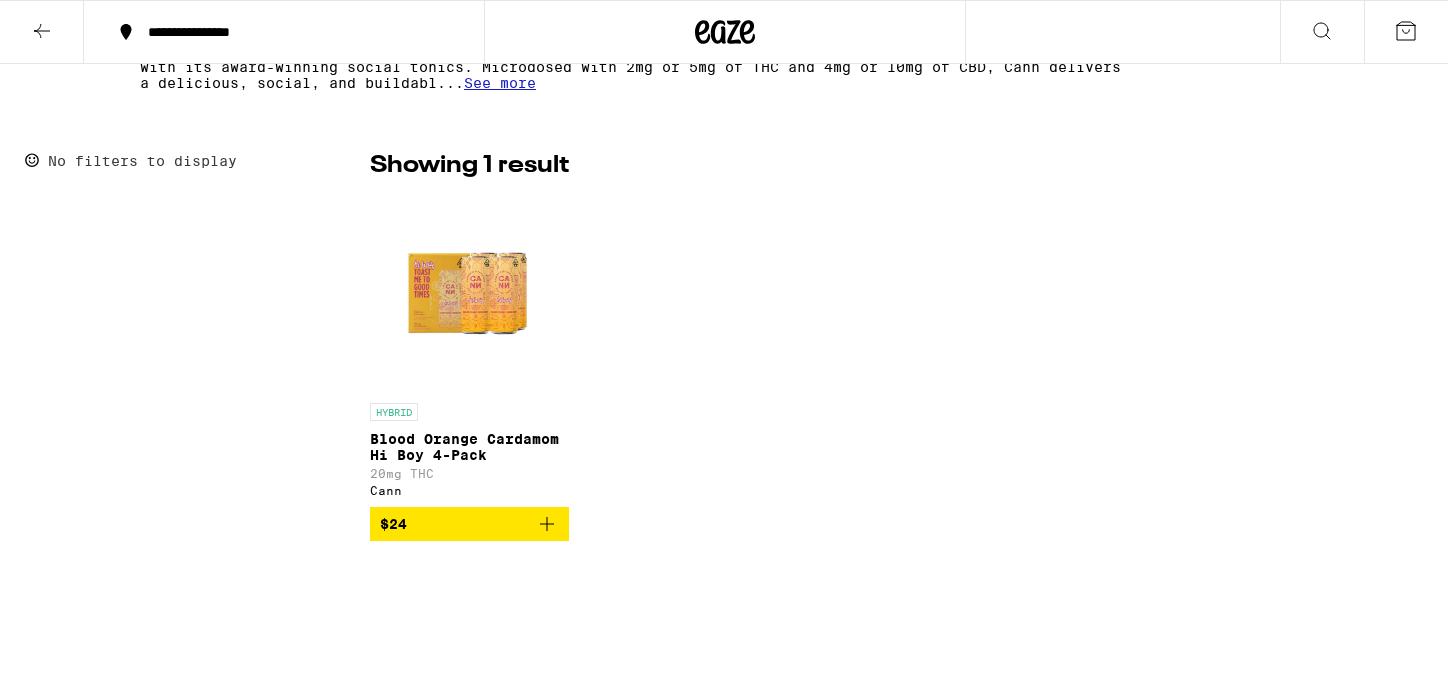 scroll, scrollTop: 0, scrollLeft: 0, axis: both 